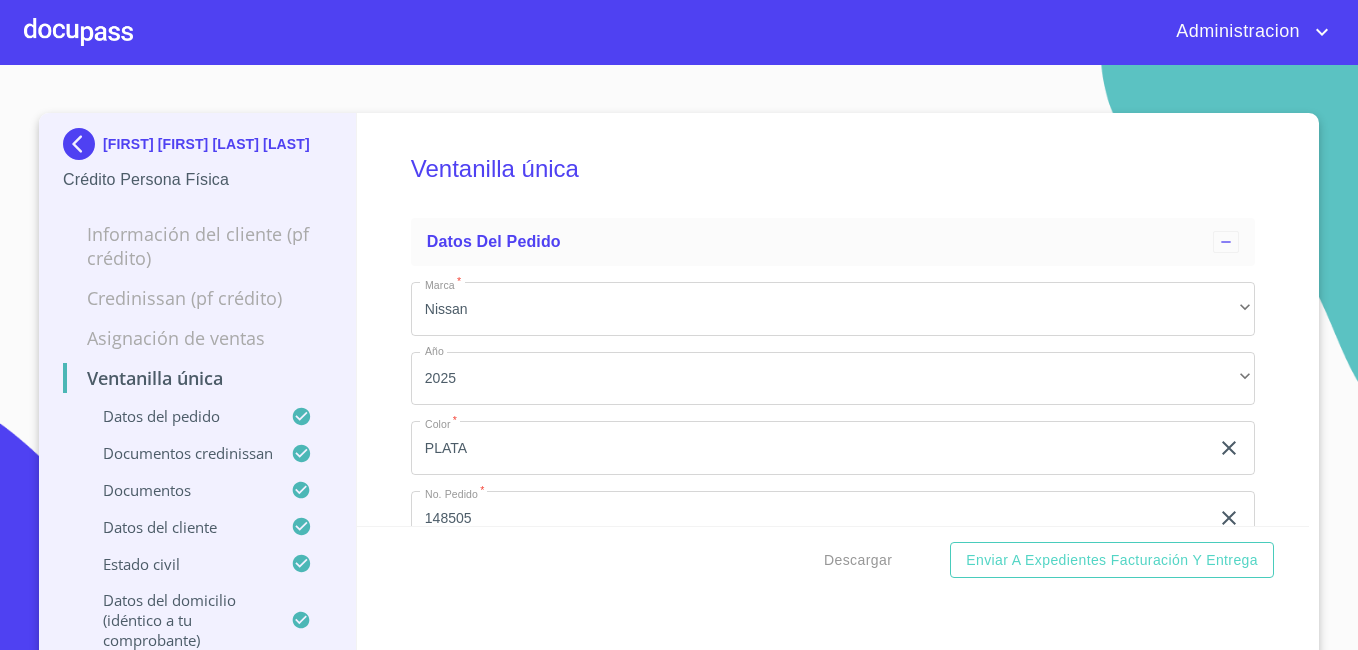 scroll, scrollTop: 0, scrollLeft: 0, axis: both 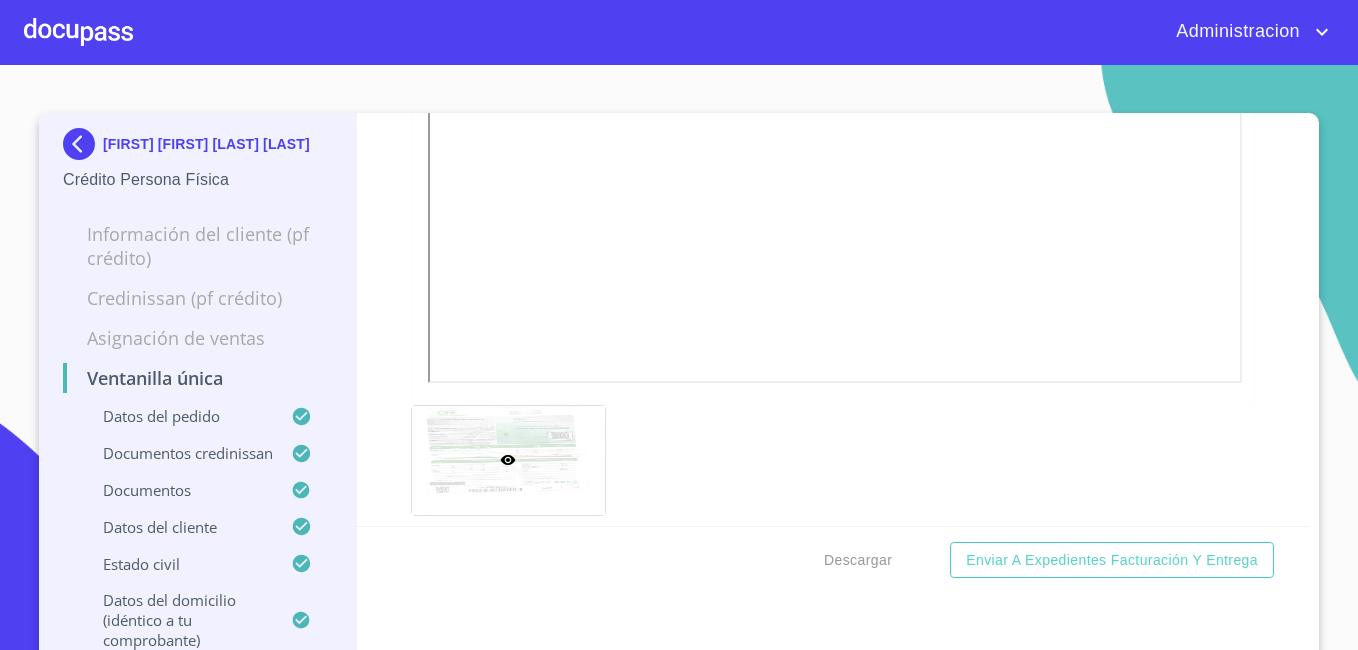 click on "[FIRST] [FIRST] [LAST] [LAST]" at bounding box center (206, 144) 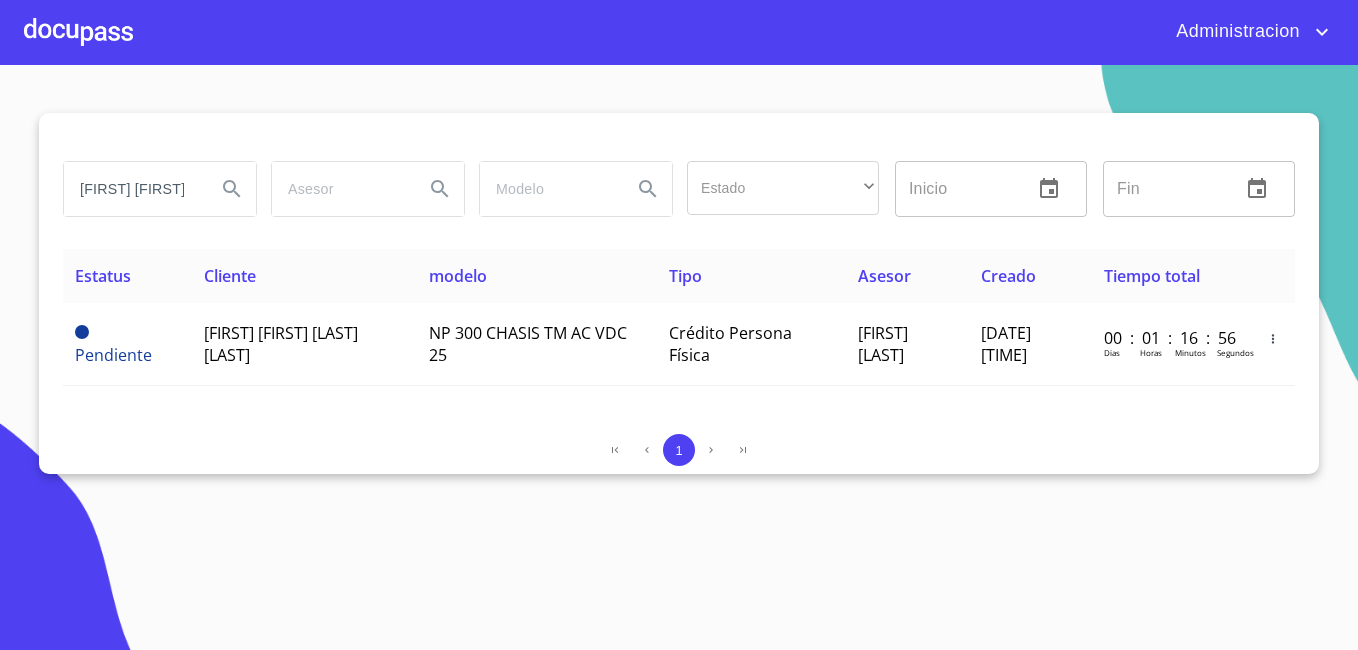 click on "[FIRST] [FIRST]" at bounding box center [132, 189] 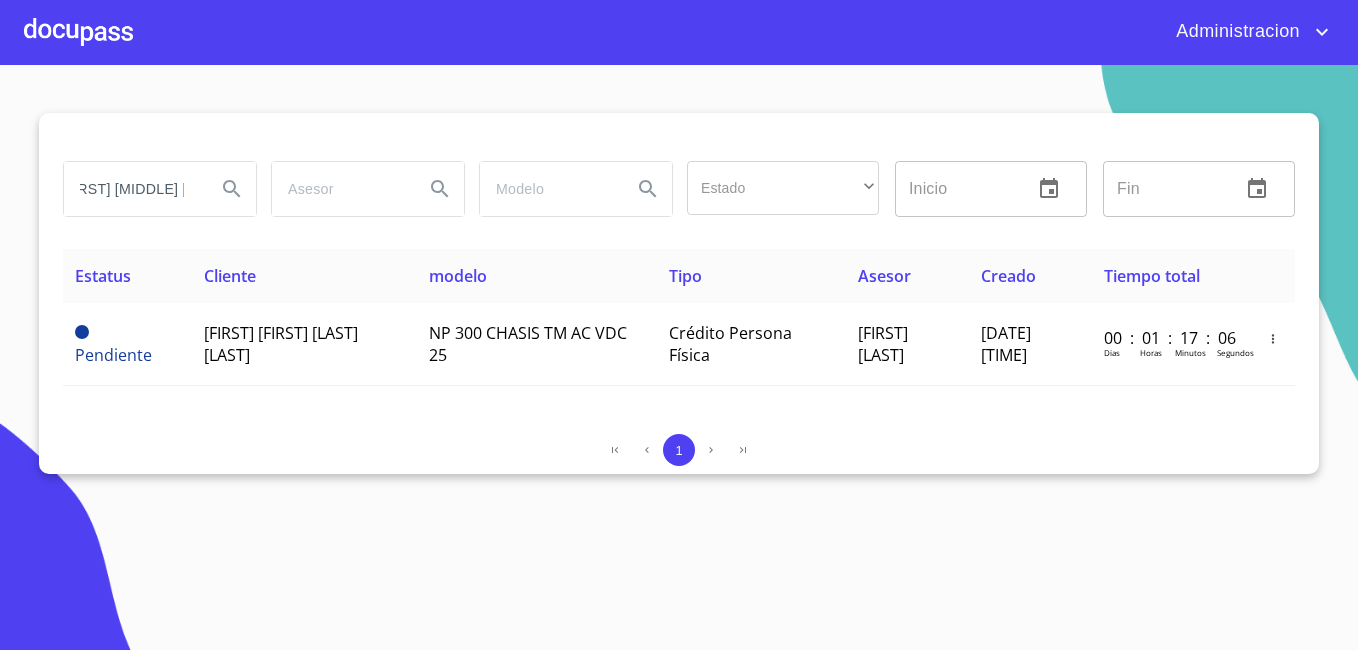 scroll, scrollTop: 0, scrollLeft: 29, axis: horizontal 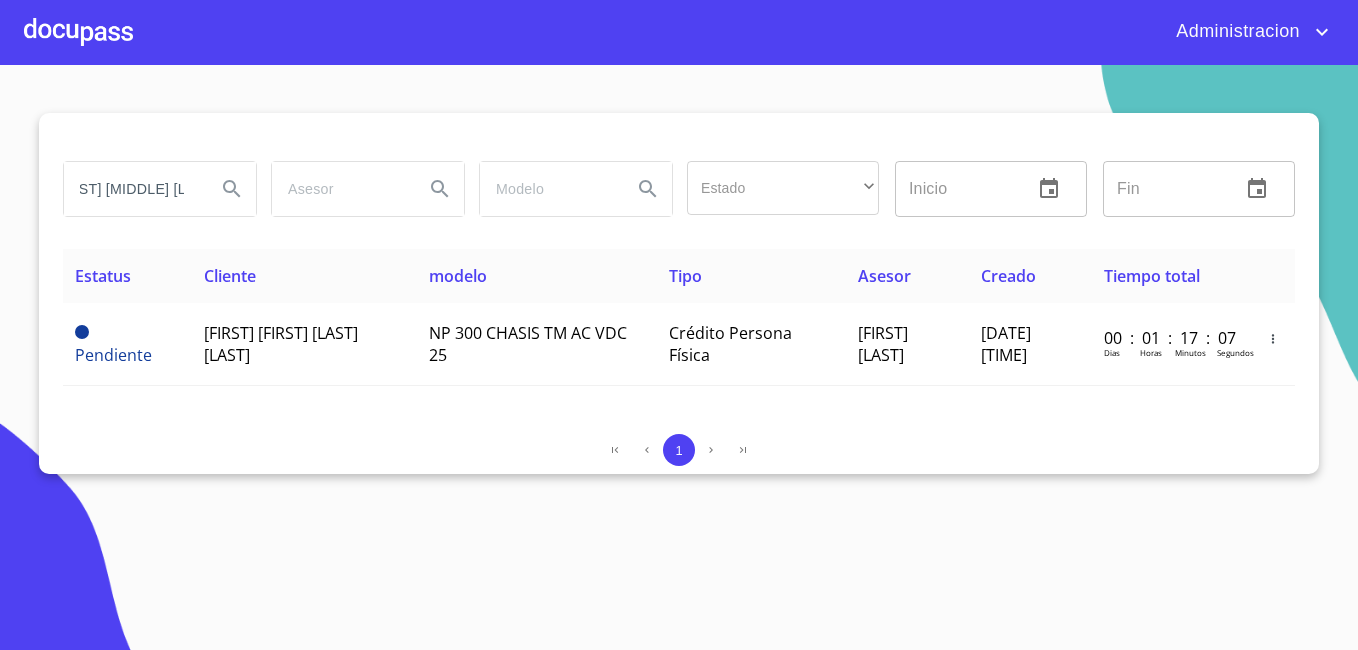 type on "[FIRST] [MIDDLE] [LAST]" 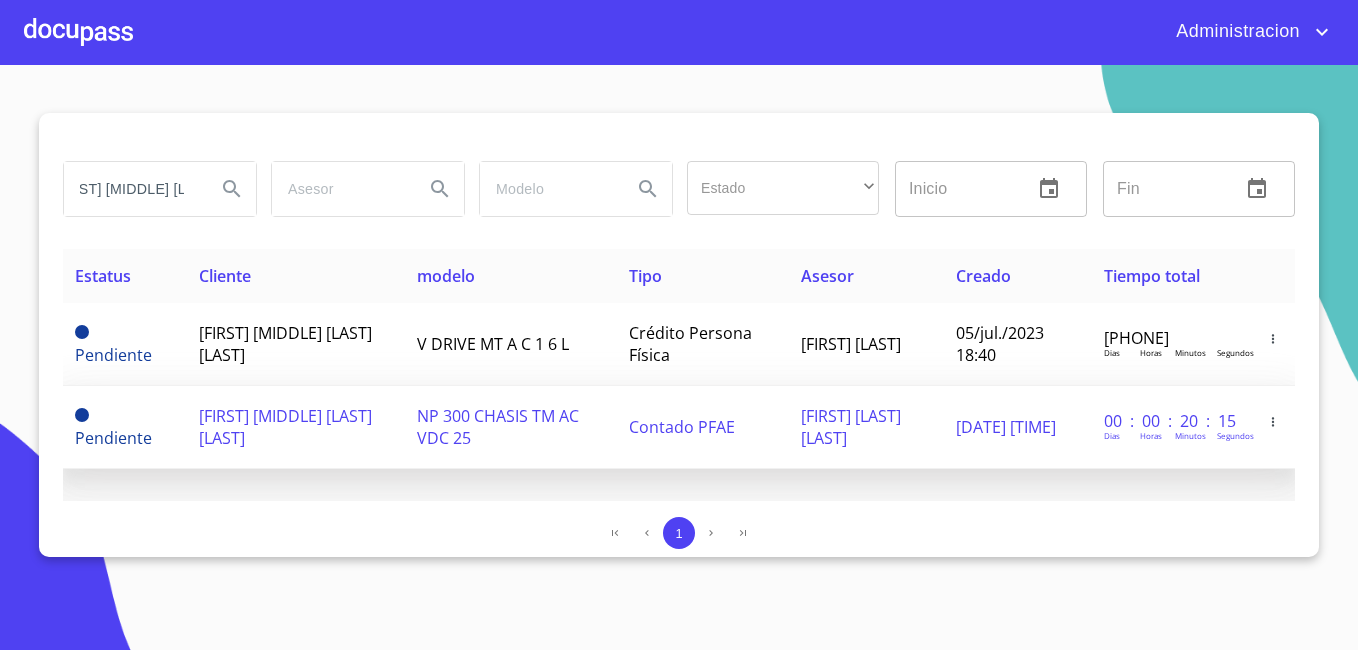 click on "[FIRST] [MIDDLE] [LAST] [LAST]" at bounding box center (285, 427) 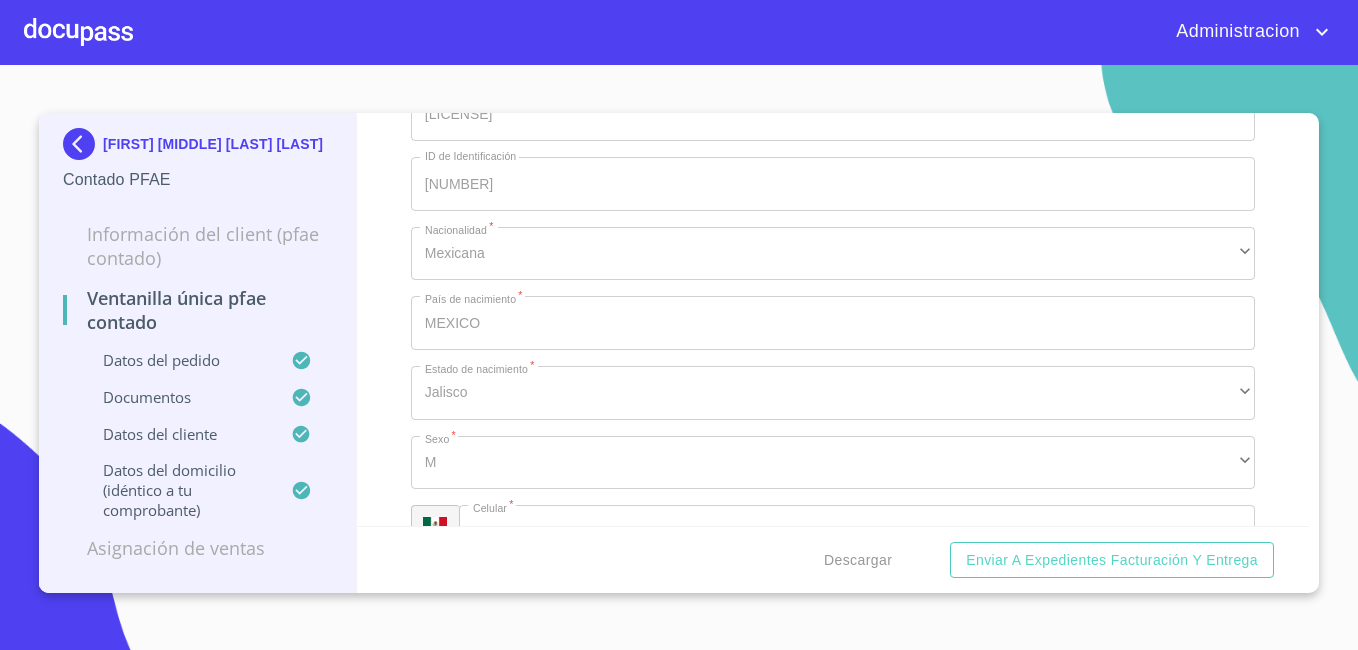 scroll, scrollTop: 4100, scrollLeft: 0, axis: vertical 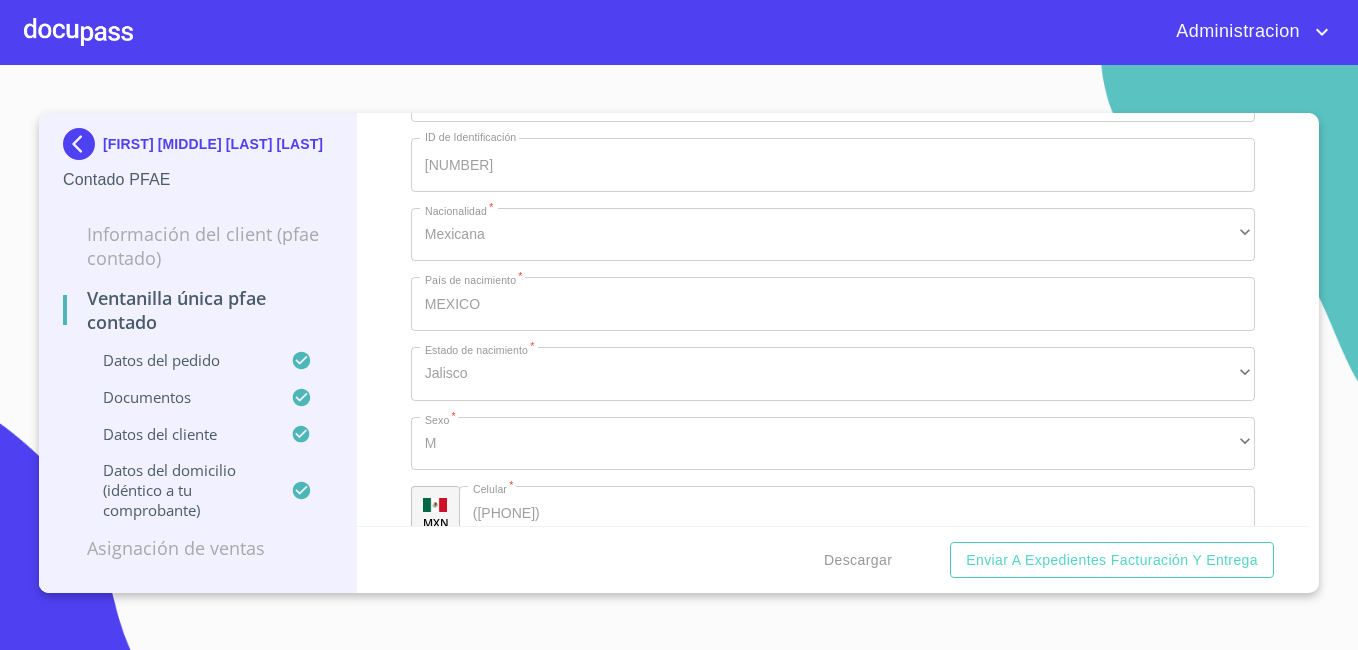 click on "[FIRST] [MIDDLE] [LAST] [LAST]" at bounding box center (213, 144) 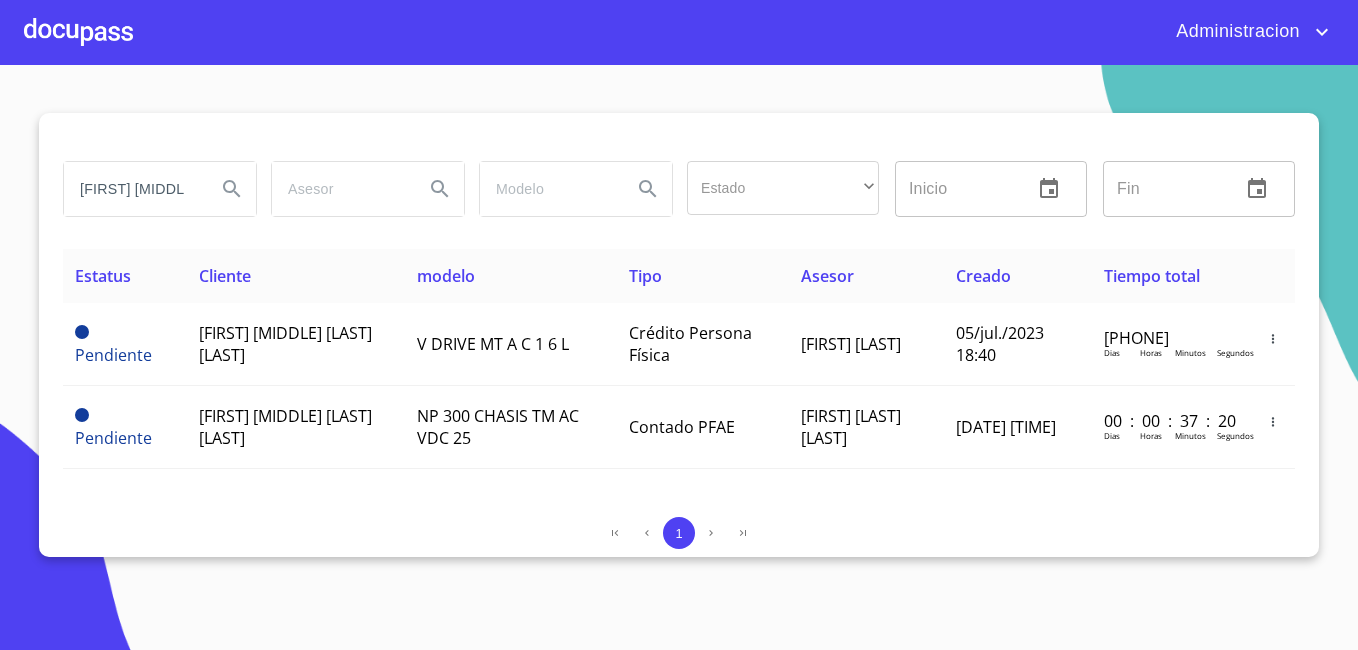 click on "[FIRST] [MIDDLE] [LAST]" at bounding box center (132, 189) 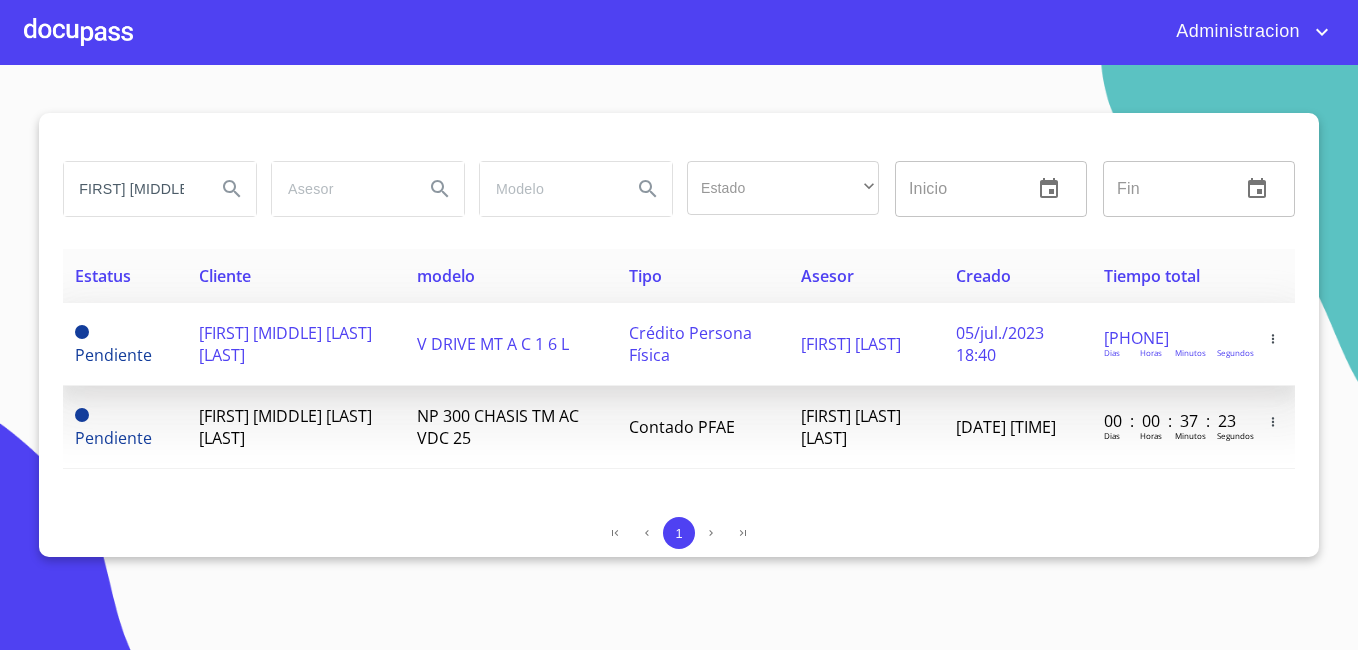scroll, scrollTop: 0, scrollLeft: 18, axis: horizontal 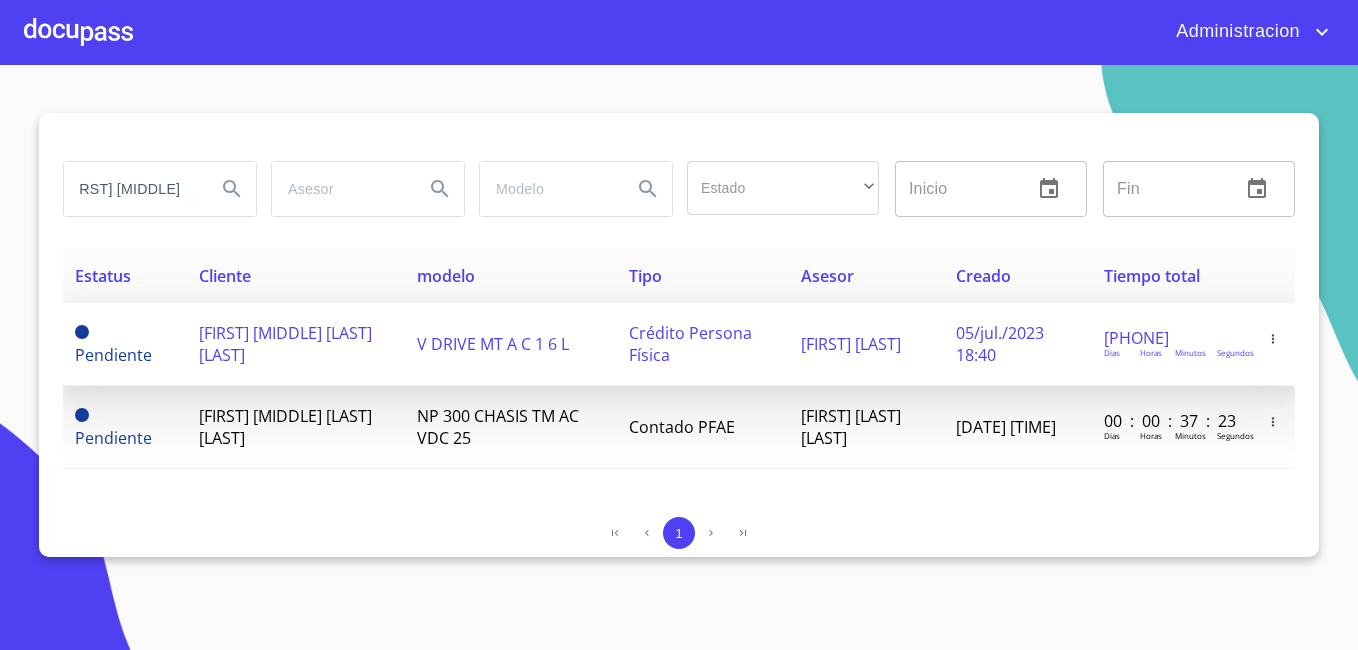 type on "[FIRST] [MIDDLE] [LAST]" 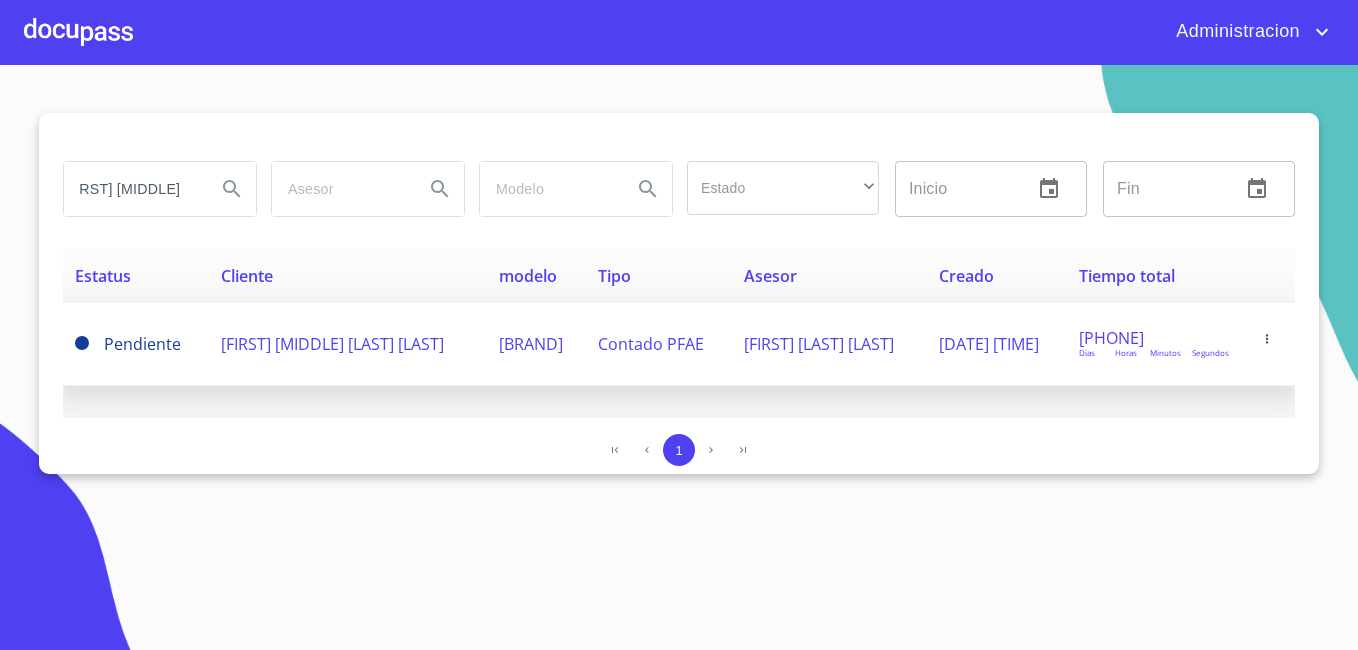 scroll, scrollTop: 0, scrollLeft: 0, axis: both 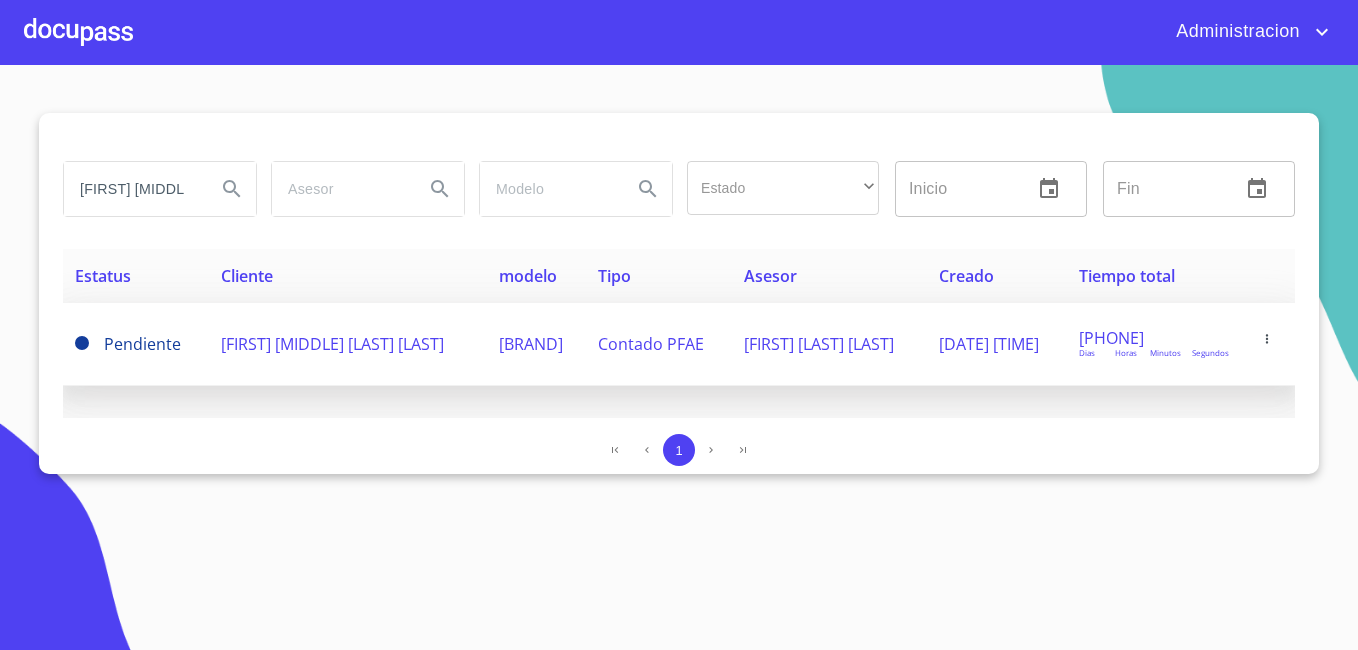 click on "[FIRST] [MIDDLE] [LAST] [LAST]" at bounding box center [348, 344] 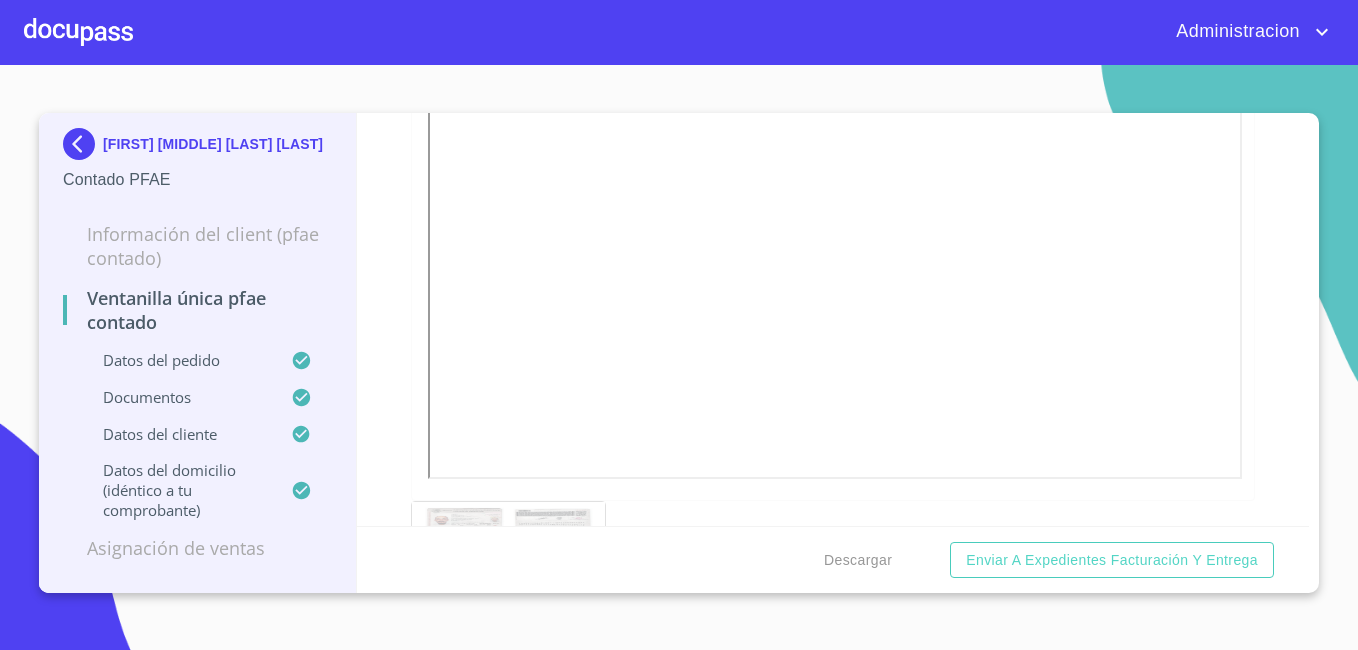 scroll, scrollTop: 987, scrollLeft: 0, axis: vertical 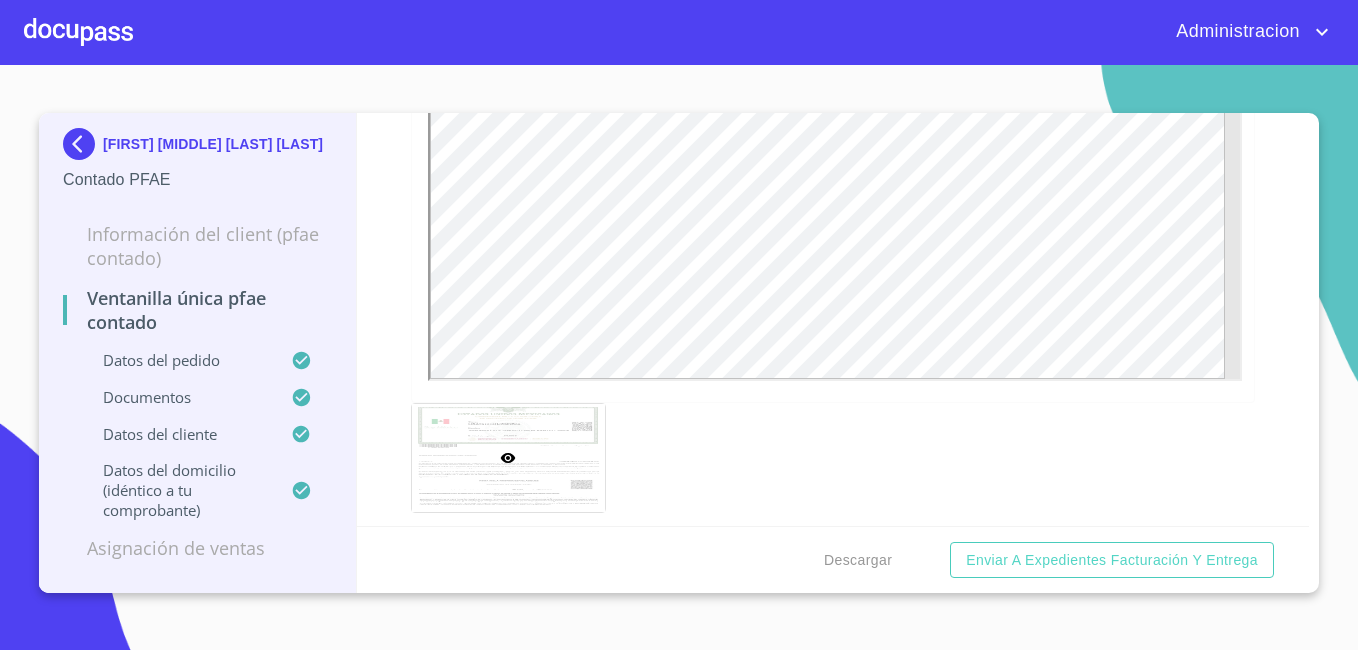 click on "[FIRST] [MIDDLE] [LAST] [LAST]" at bounding box center [213, 144] 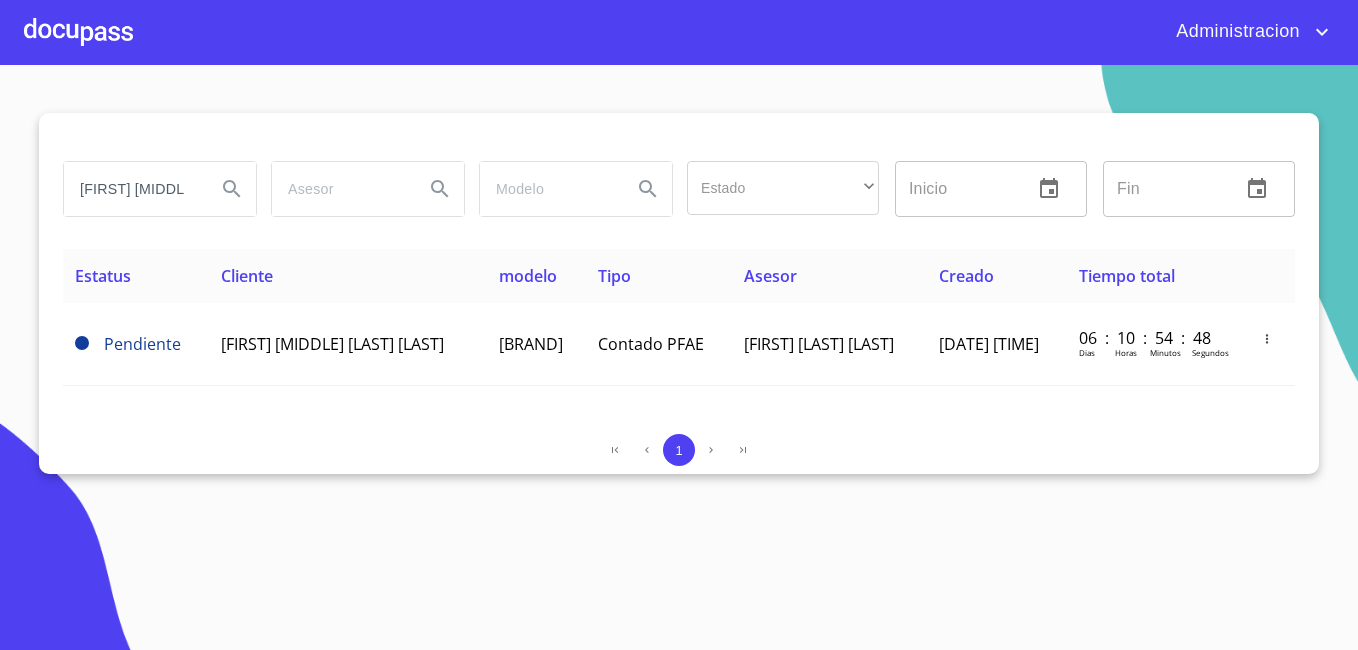 click on "[FIRST] [MIDDLE] [LAST]" at bounding box center (132, 189) 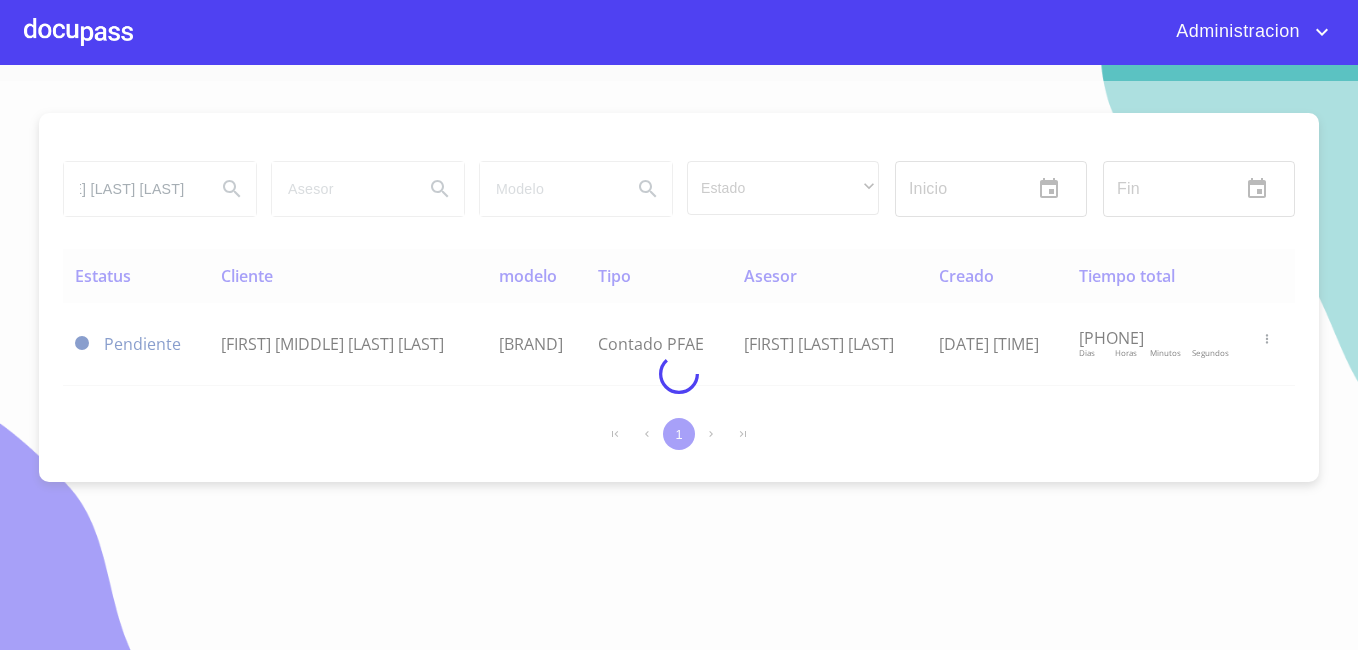 scroll, scrollTop: 0, scrollLeft: 121, axis: horizontal 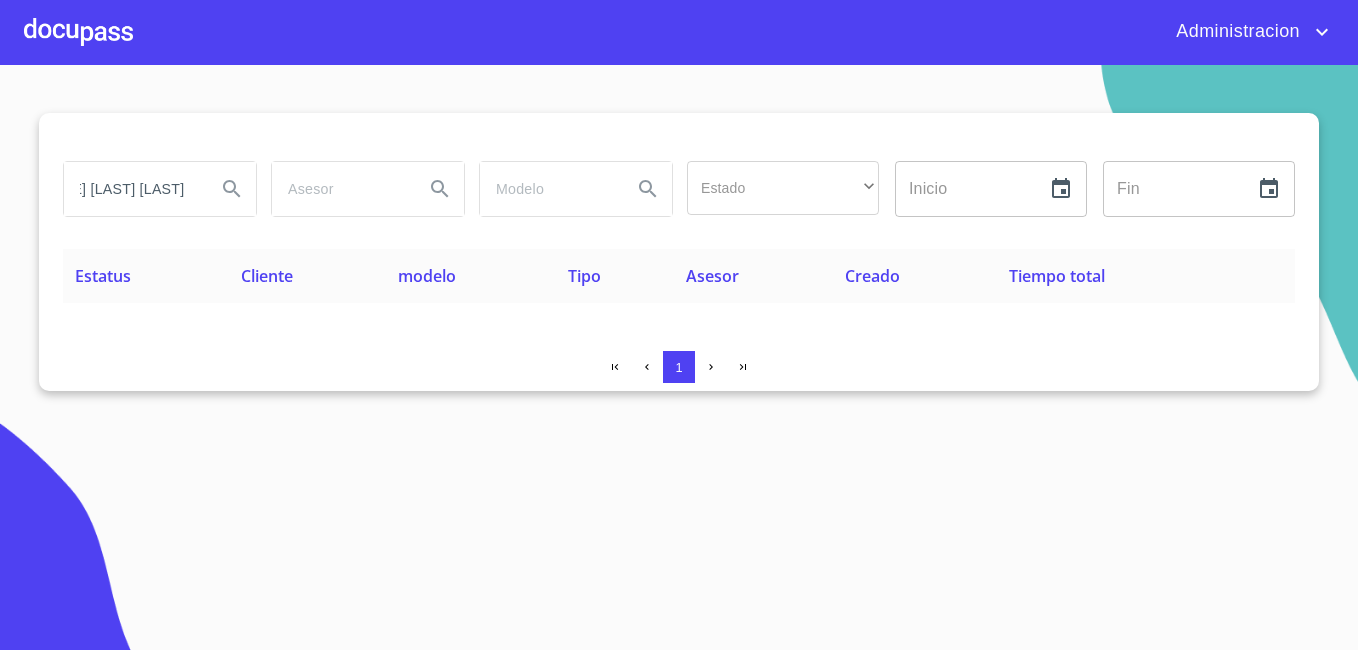 type on "[FIRST] [MIDDLE] [LAST] [LAST]" 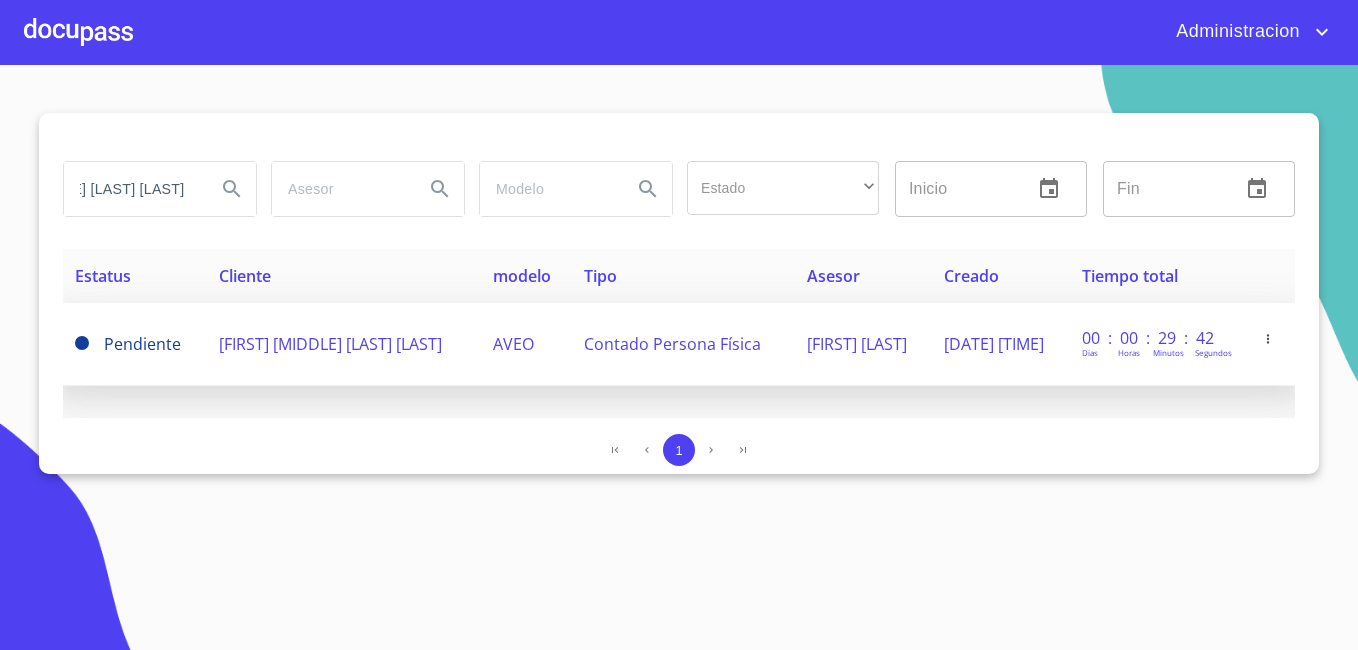 click on "[FIRST] [MIDDLE] [LAST] [LAST]" at bounding box center [344, 344] 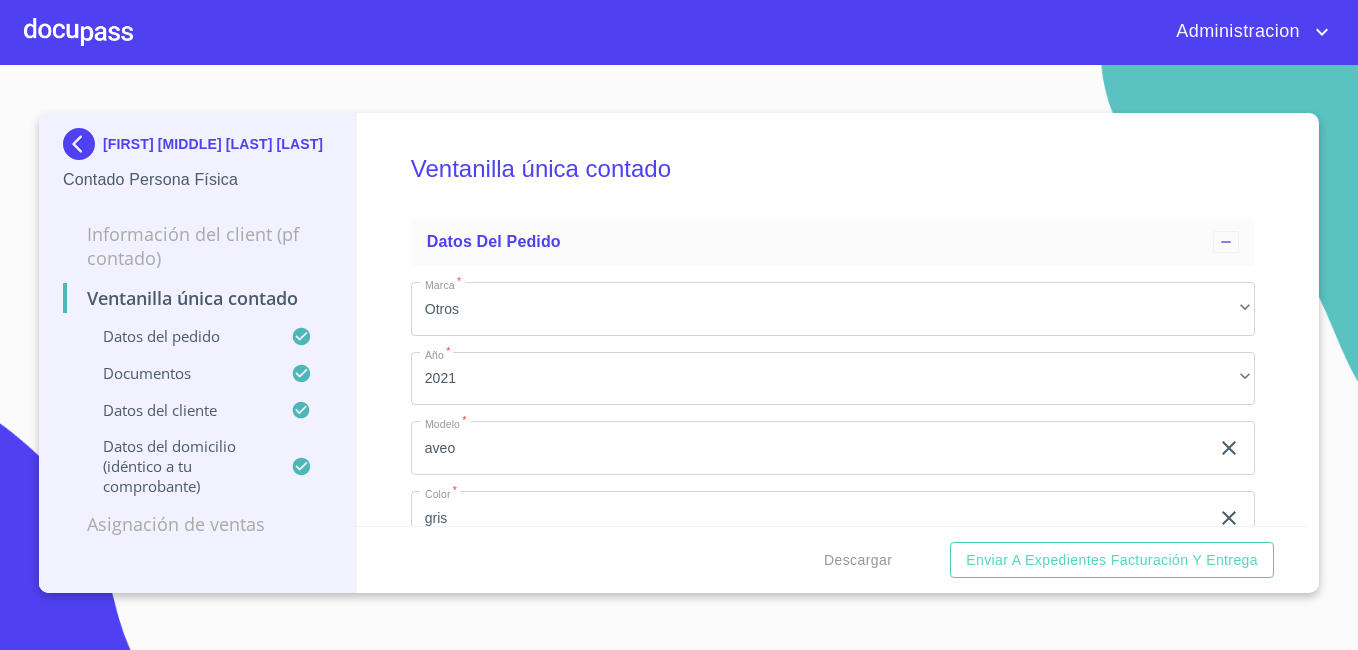 scroll, scrollTop: 700, scrollLeft: 0, axis: vertical 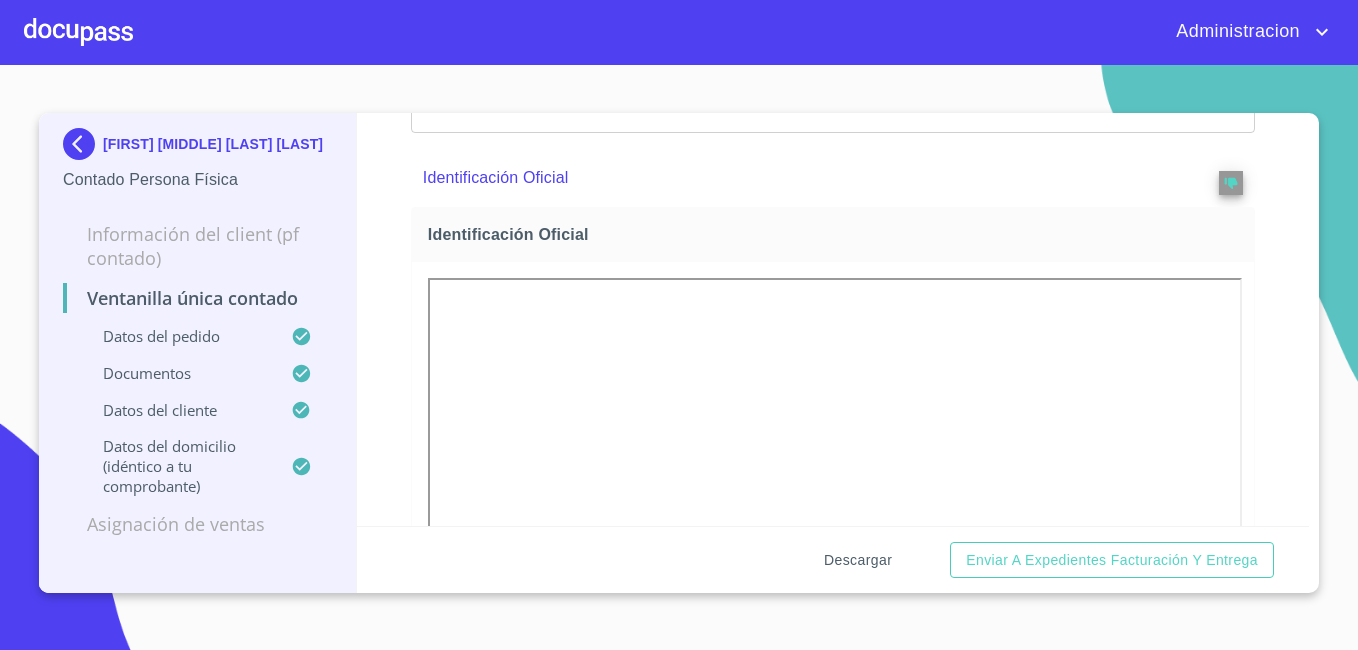 click on "Descargar" at bounding box center [858, 560] 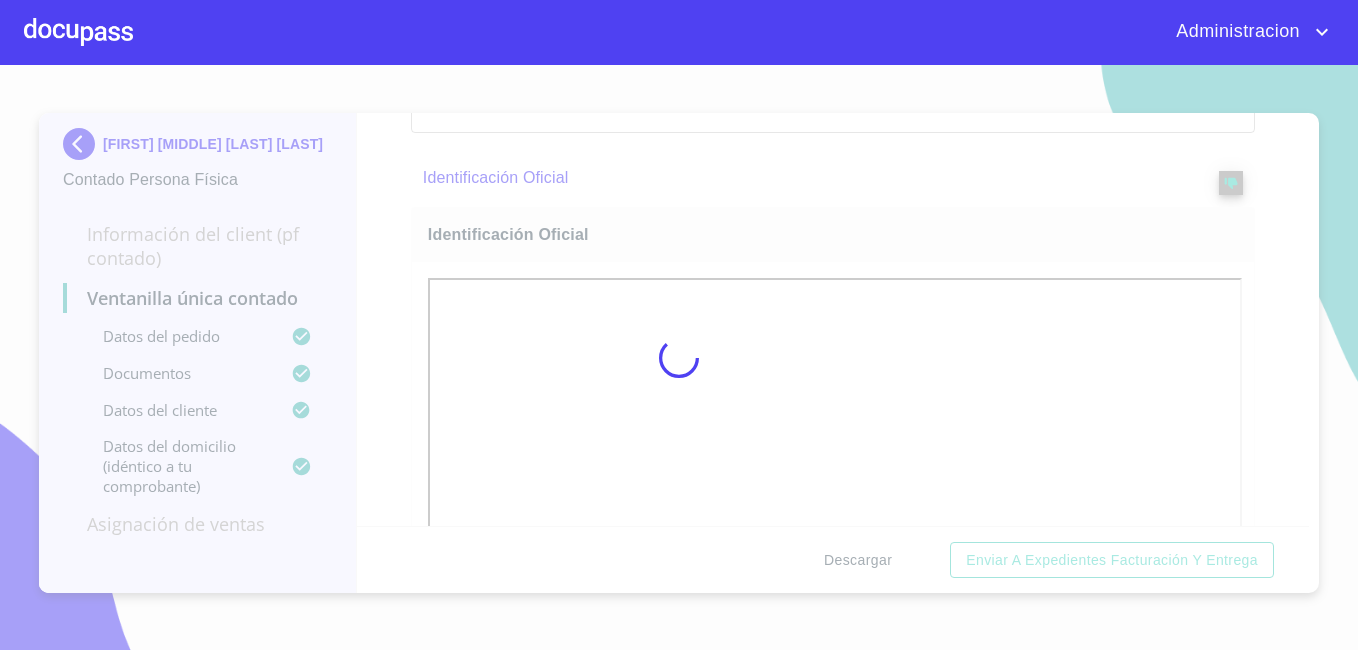 click at bounding box center (679, 357) 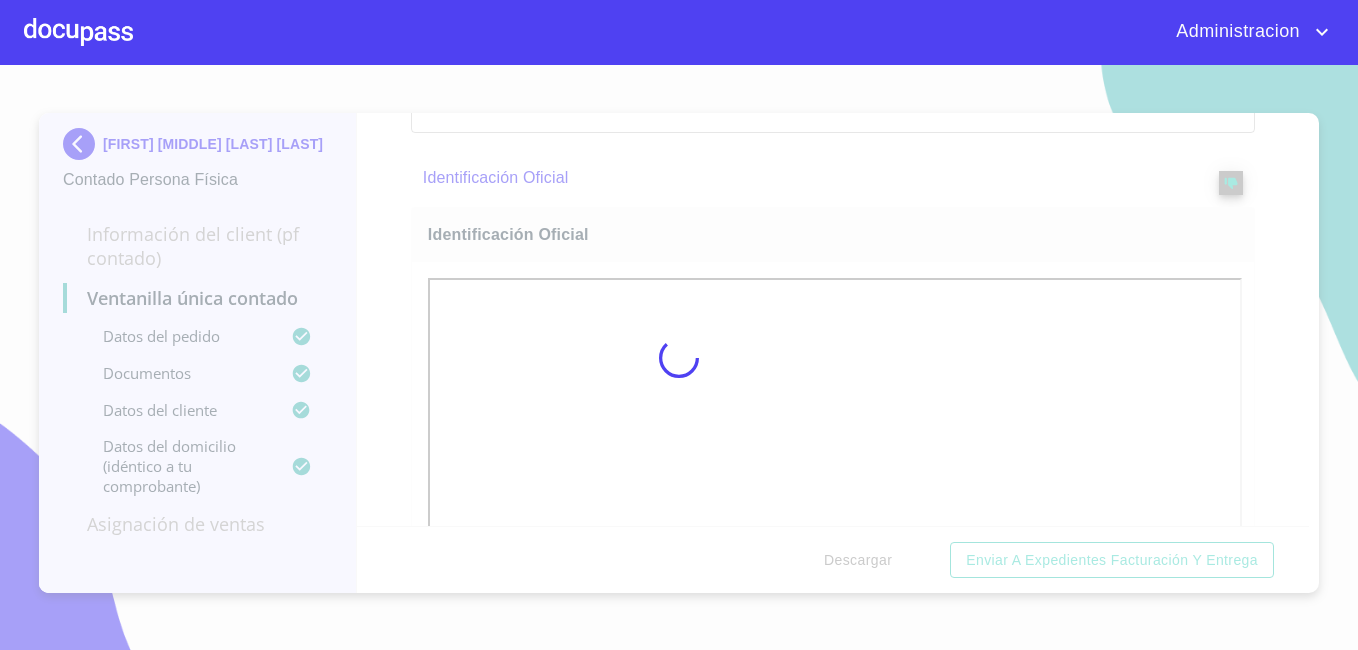 click at bounding box center (679, 357) 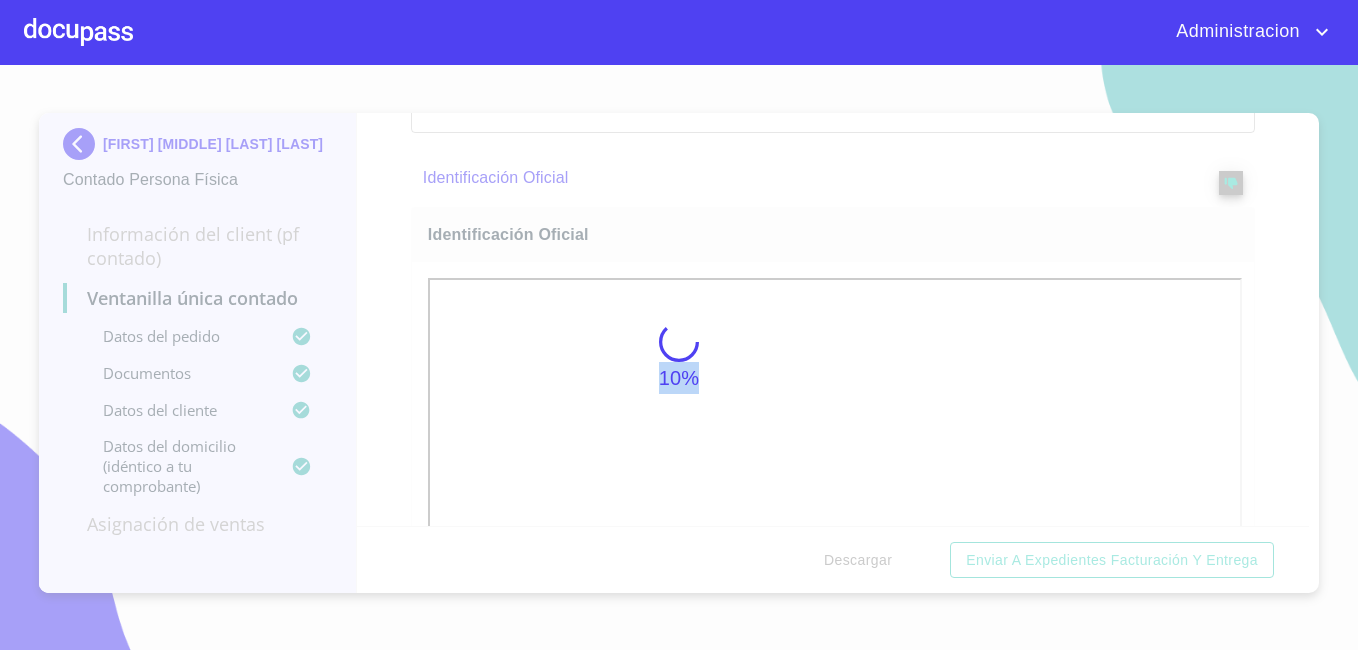 click on "10%" at bounding box center (679, 357) 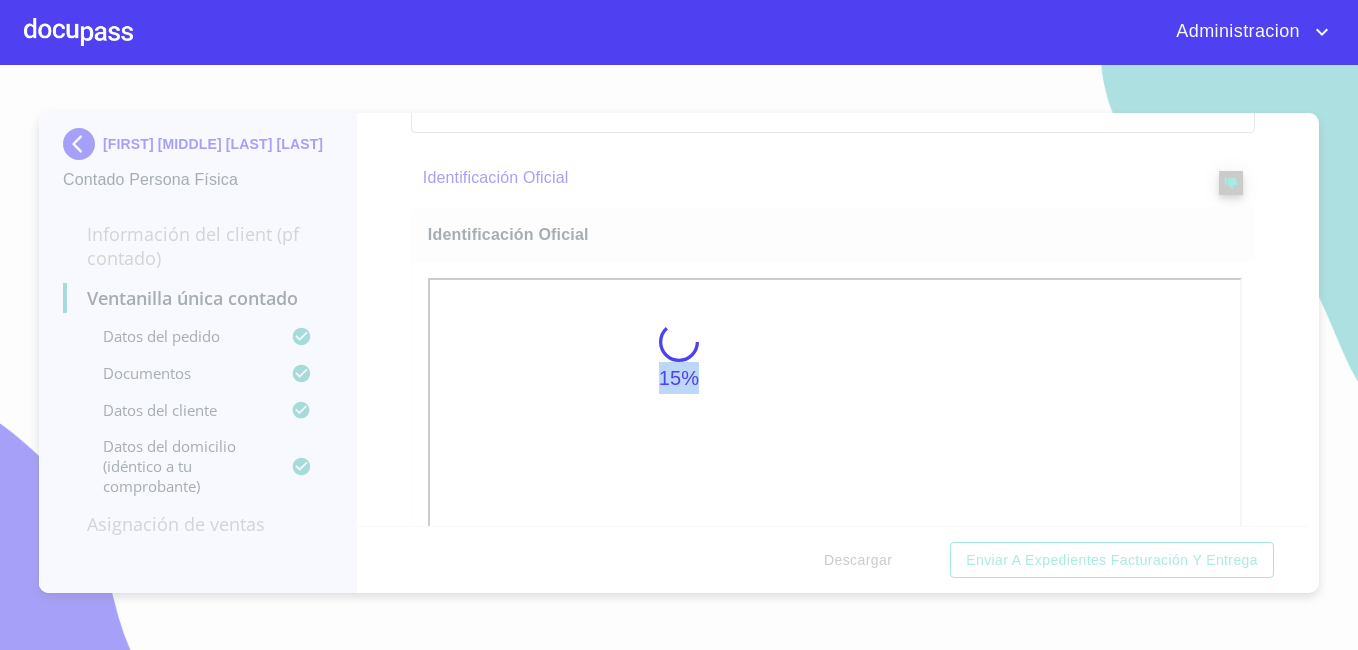 click on "15%" at bounding box center (679, 357) 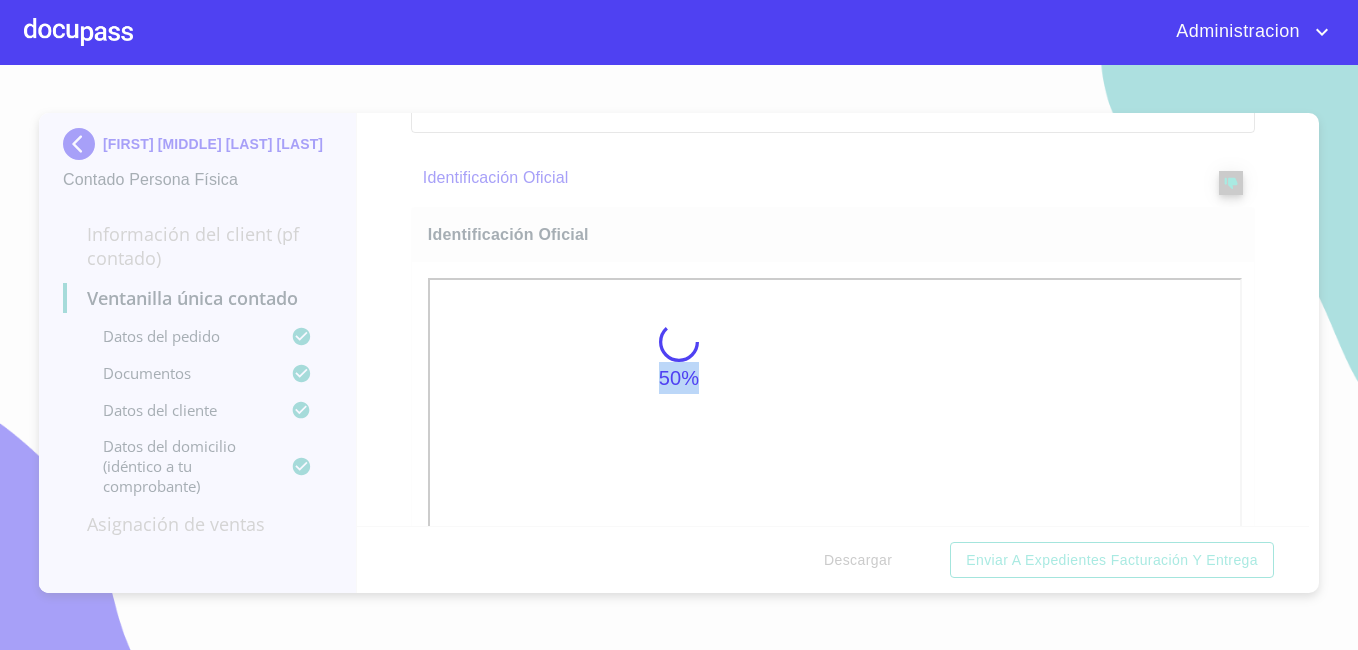 click on "50%" at bounding box center [679, 357] 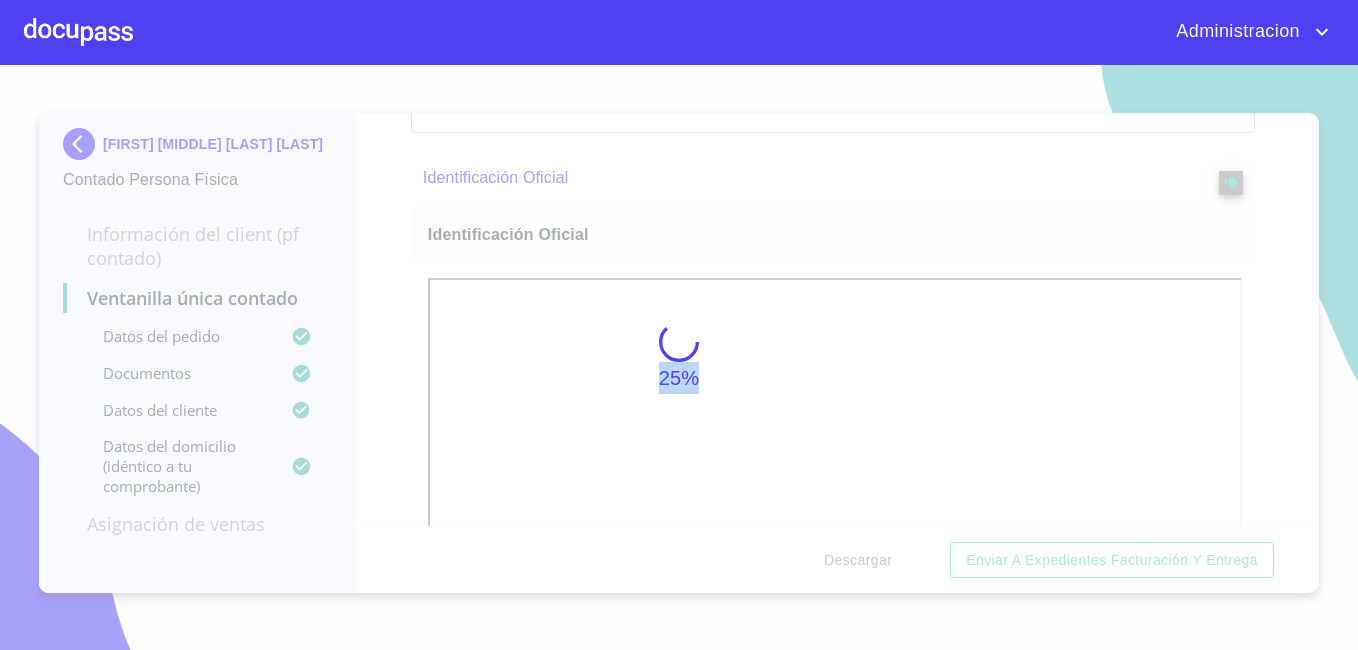 click on "25%" at bounding box center (679, 357) 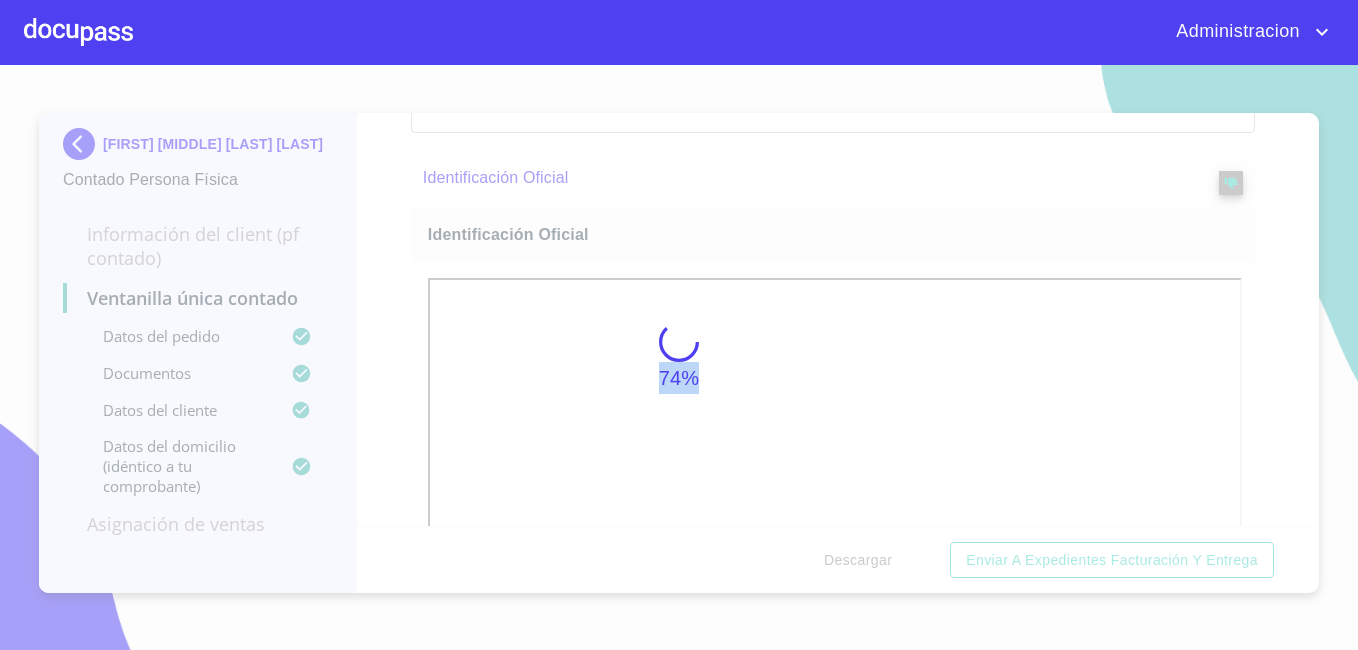 click on "74%" at bounding box center (679, 357) 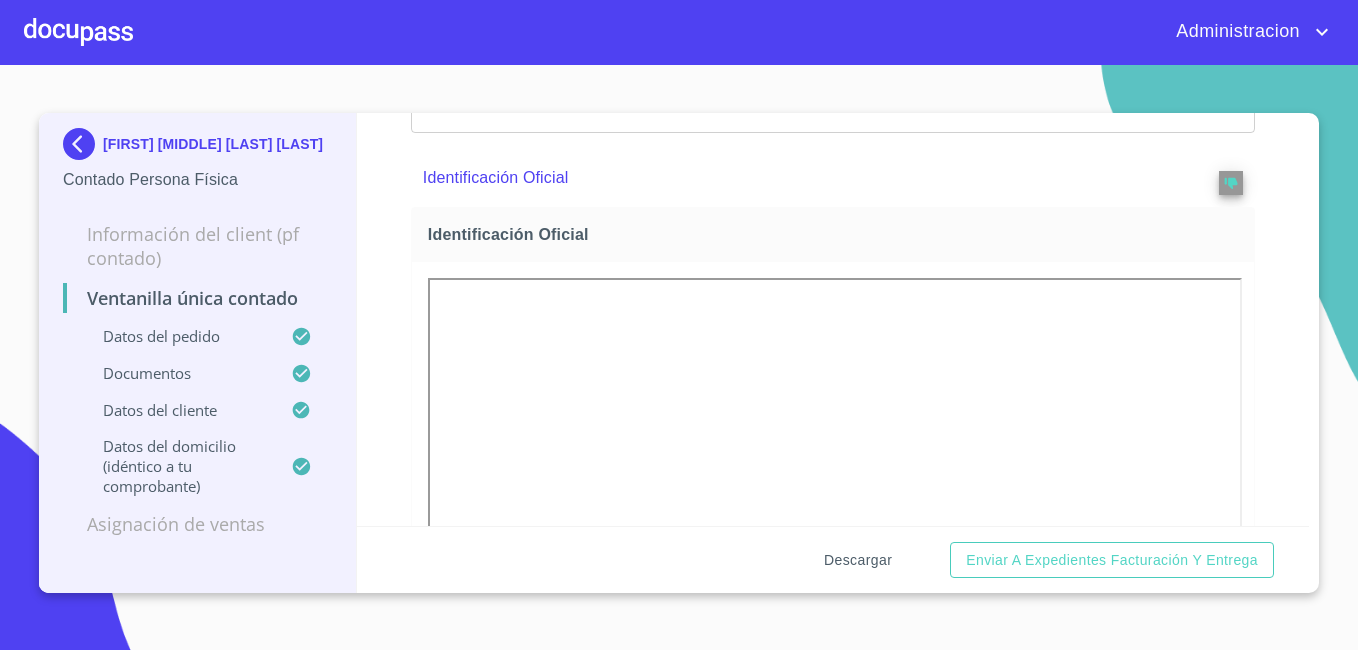 click on "Descargar" at bounding box center [858, 560] 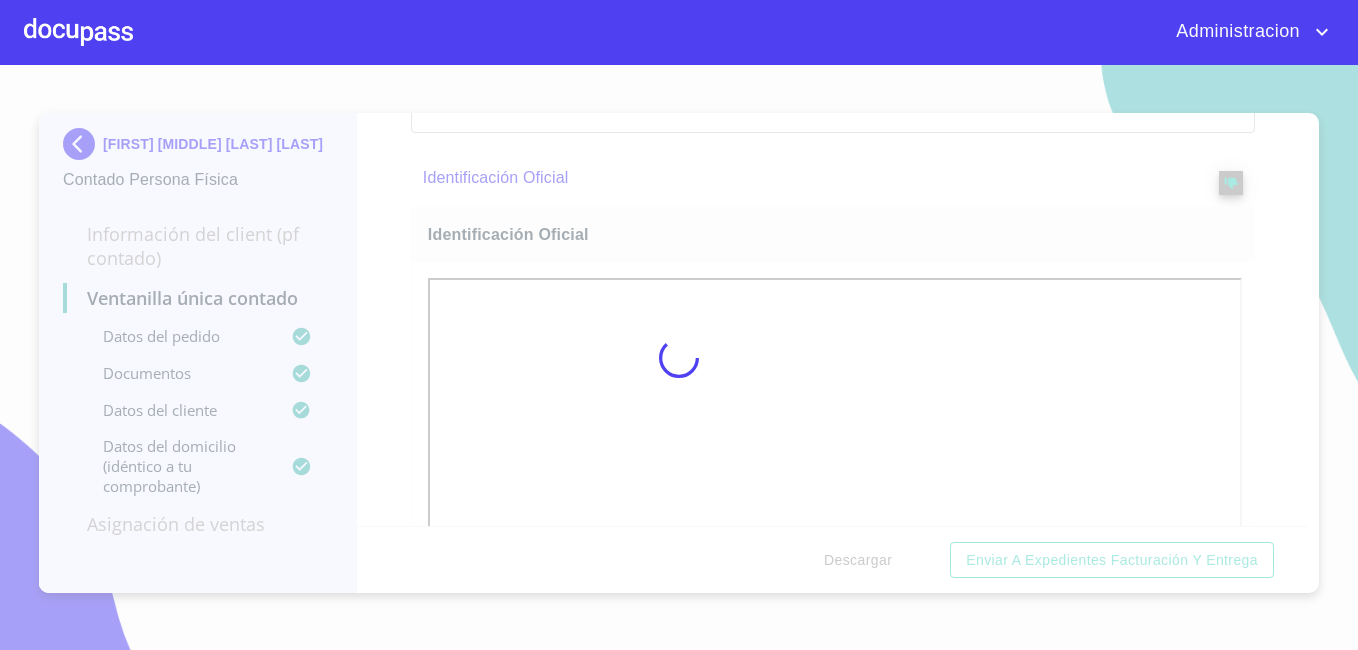 click at bounding box center (679, 357) 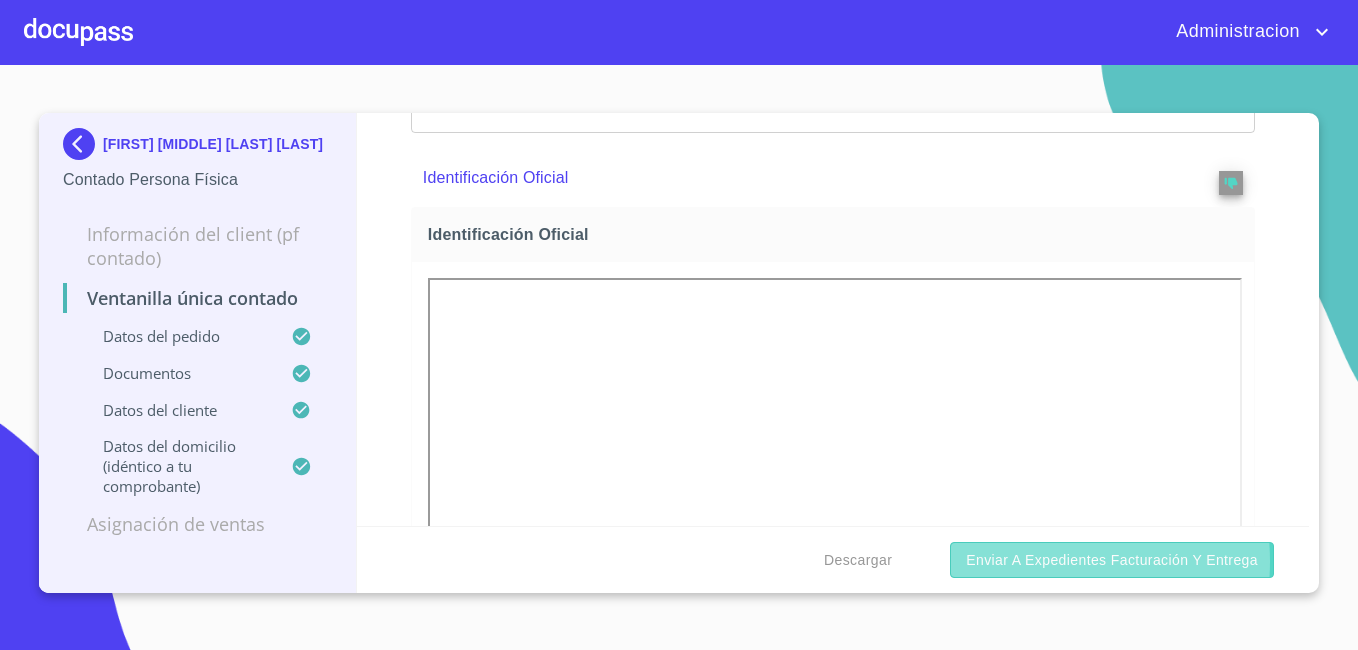click on "Enviar a Expedientes Facturación y Entrega" at bounding box center [1112, 560] 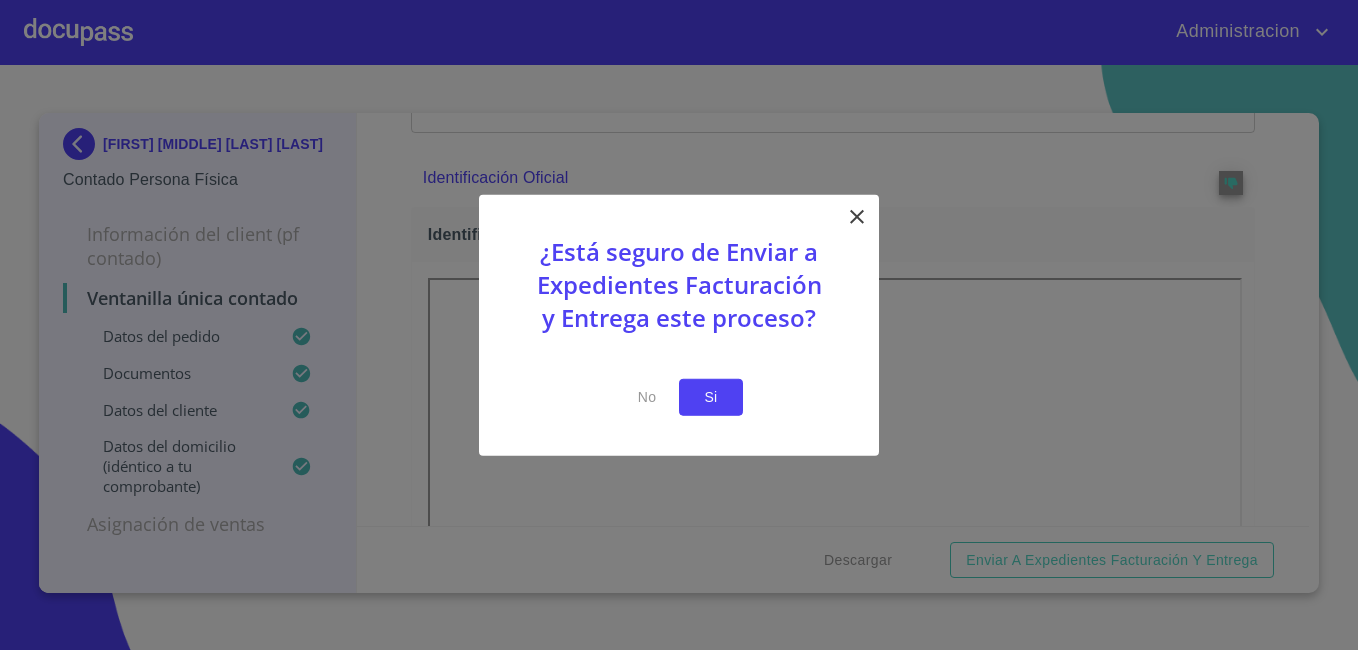 click on "Si" at bounding box center [711, 397] 